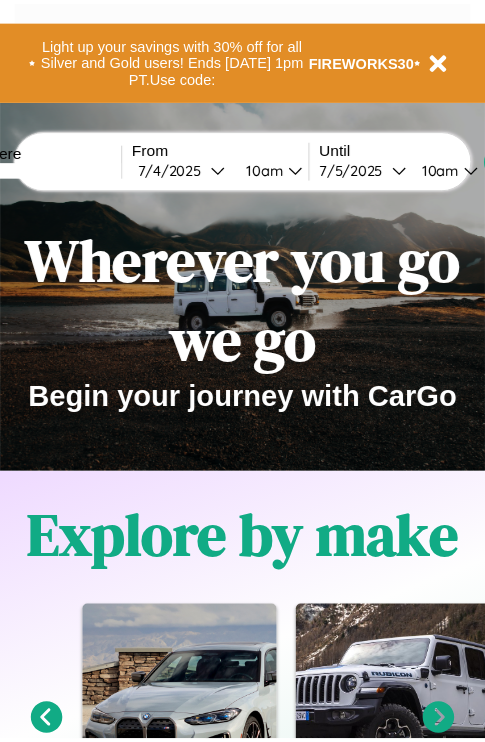 scroll, scrollTop: 0, scrollLeft: 0, axis: both 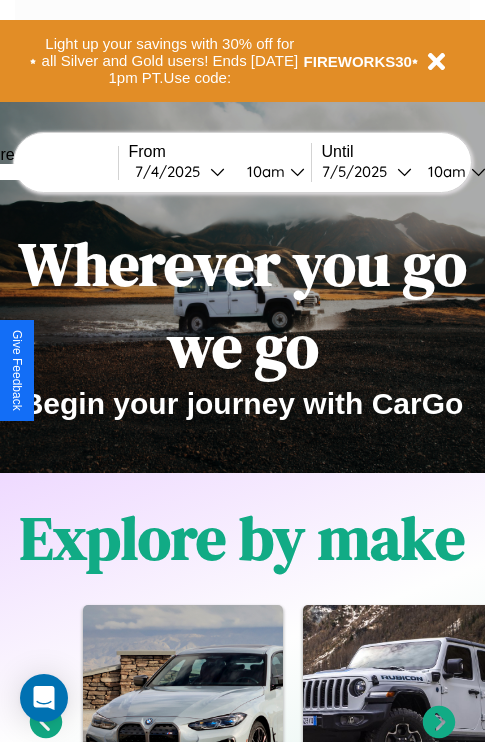 click at bounding box center (43, 172) 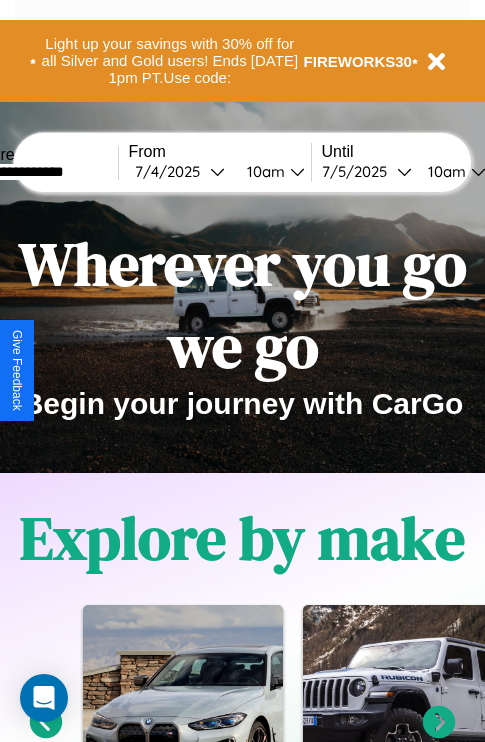 type on "**********" 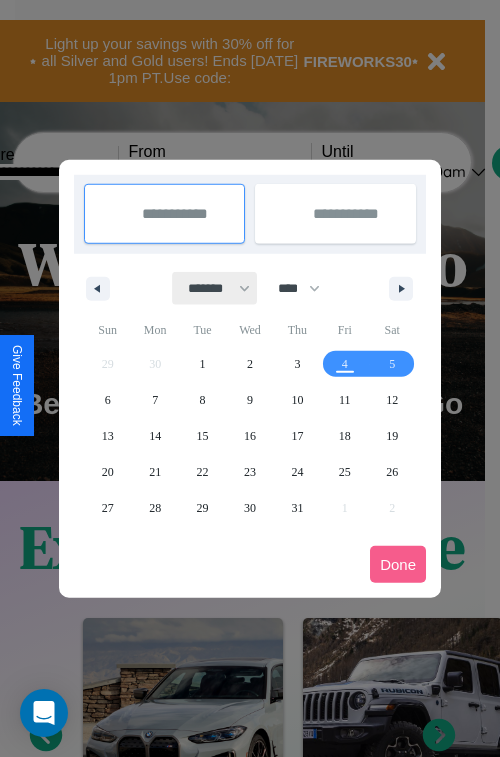 click on "******* ******** ***** ***** *** **** **** ****** ********* ******* ******** ********" at bounding box center [215, 288] 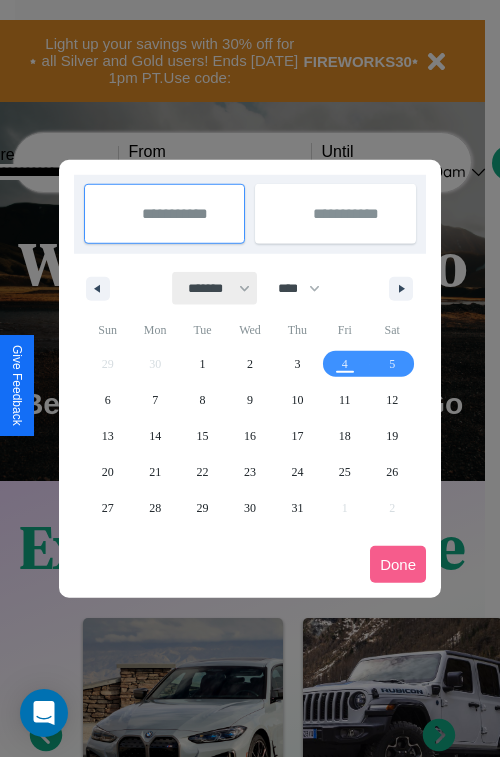 select on "*" 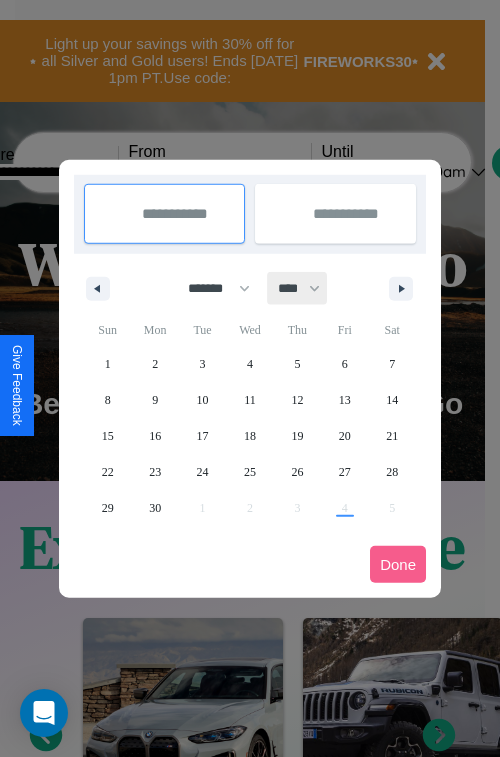 click on "**** **** **** **** **** **** **** **** **** **** **** **** **** **** **** **** **** **** **** **** **** **** **** **** **** **** **** **** **** **** **** **** **** **** **** **** **** **** **** **** **** **** **** **** **** **** **** **** **** **** **** **** **** **** **** **** **** **** **** **** **** **** **** **** **** **** **** **** **** **** **** **** **** **** **** **** **** **** **** **** **** **** **** **** **** **** **** **** **** **** **** **** **** **** **** **** **** **** **** **** **** **** **** **** **** **** **** **** **** **** **** **** **** **** **** **** **** **** **** **** ****" at bounding box center (298, 288) 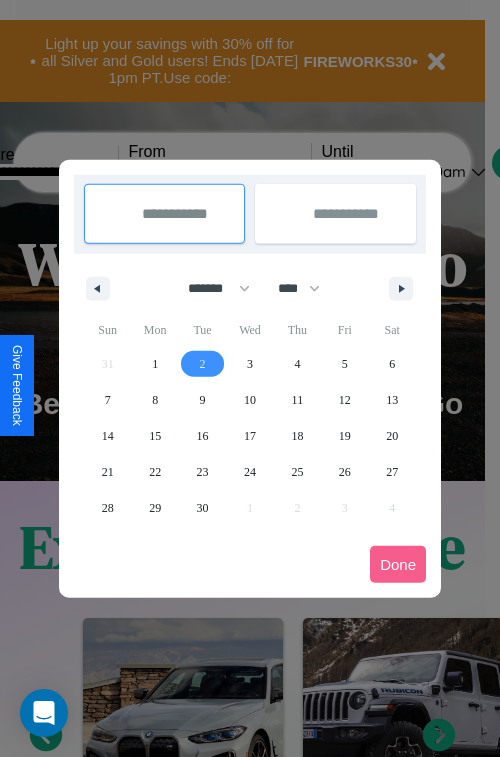 click on "2" at bounding box center (203, 364) 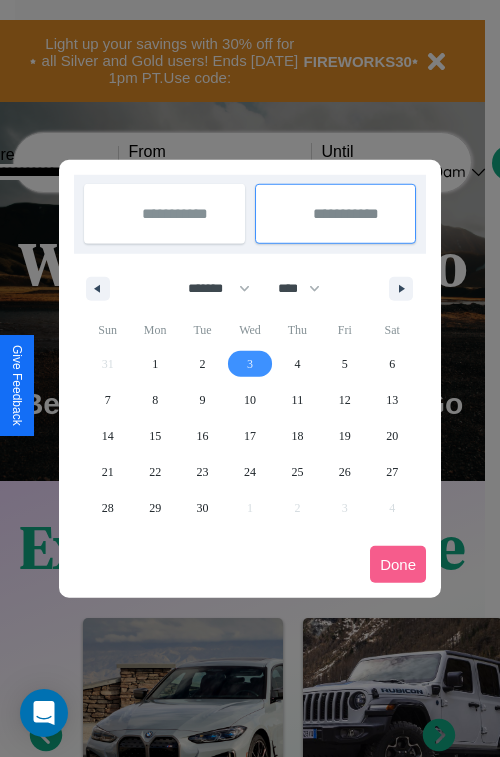 click on "3" at bounding box center [250, 364] 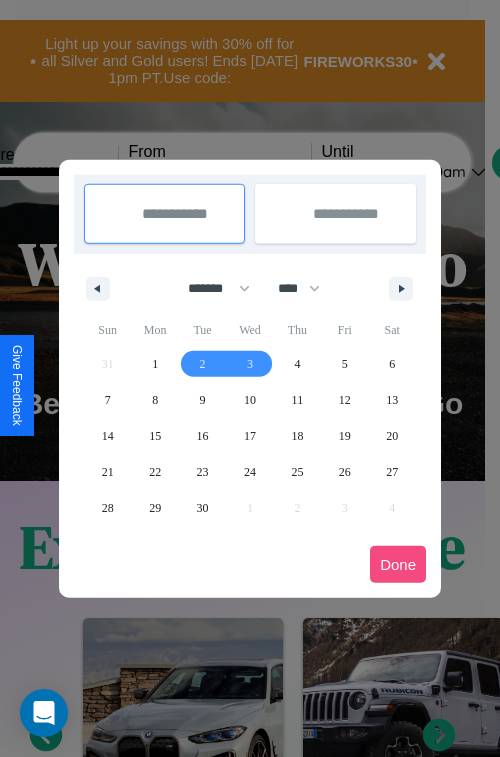 click on "Done" at bounding box center (398, 564) 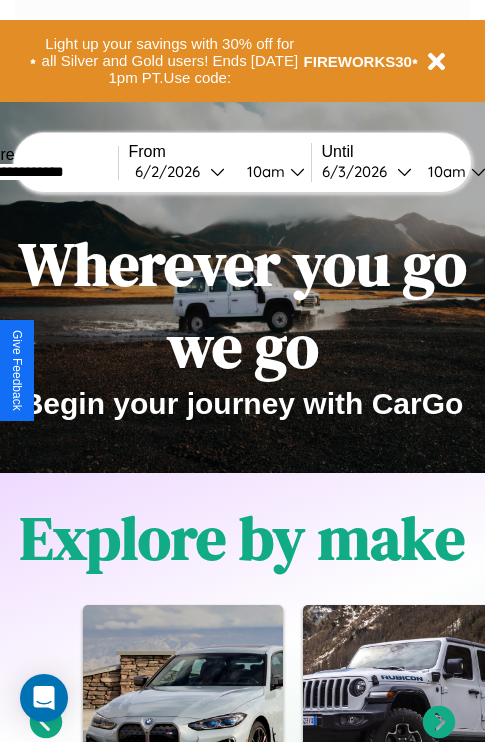 scroll, scrollTop: 0, scrollLeft: 68, axis: horizontal 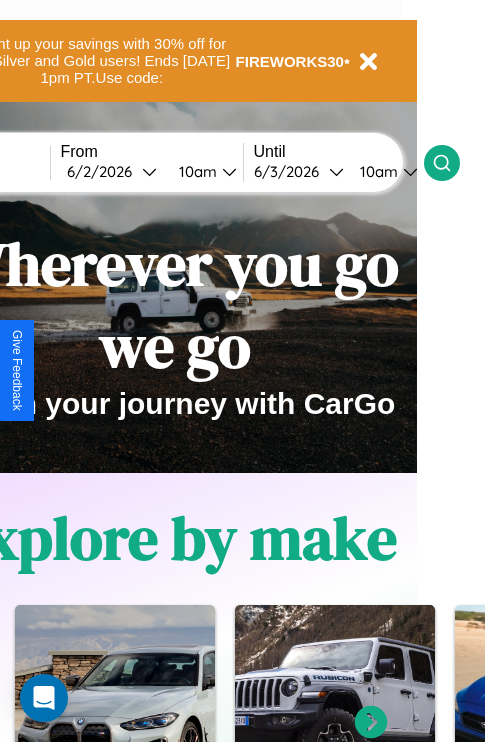 click 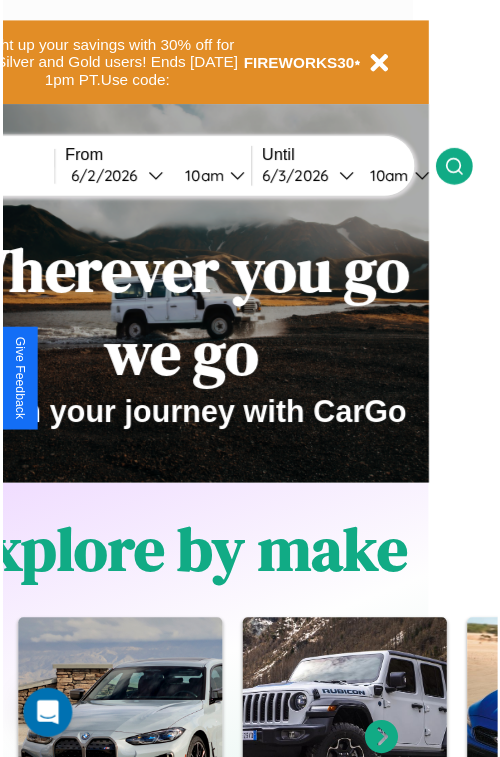 scroll, scrollTop: 0, scrollLeft: 0, axis: both 